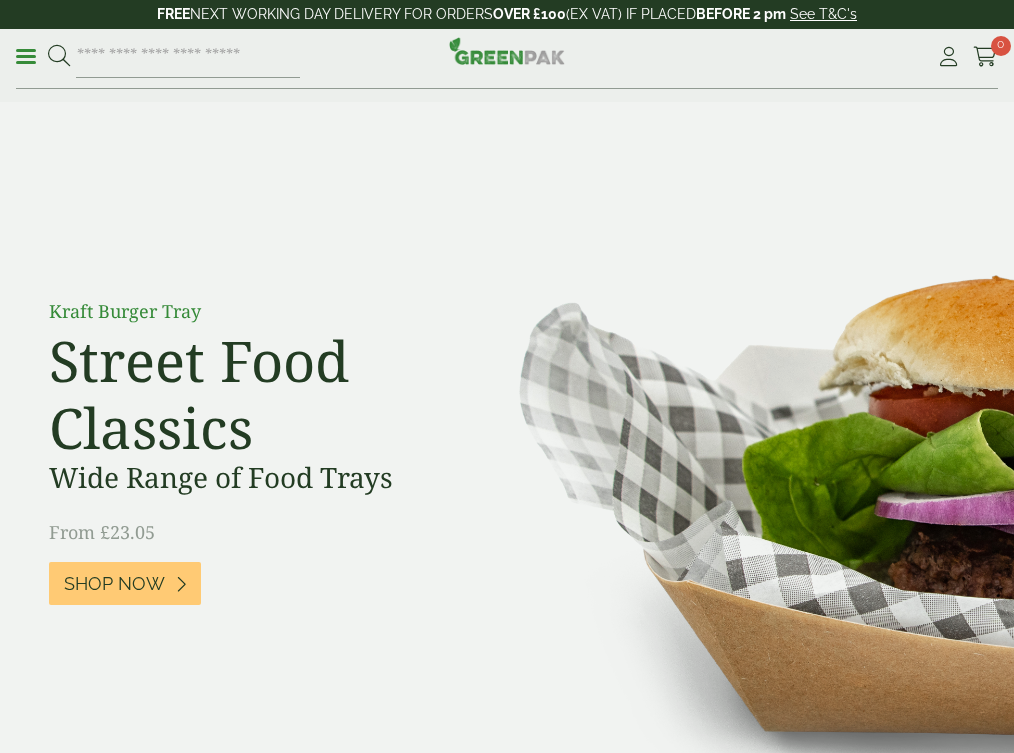 scroll, scrollTop: 0, scrollLeft: 0, axis: both 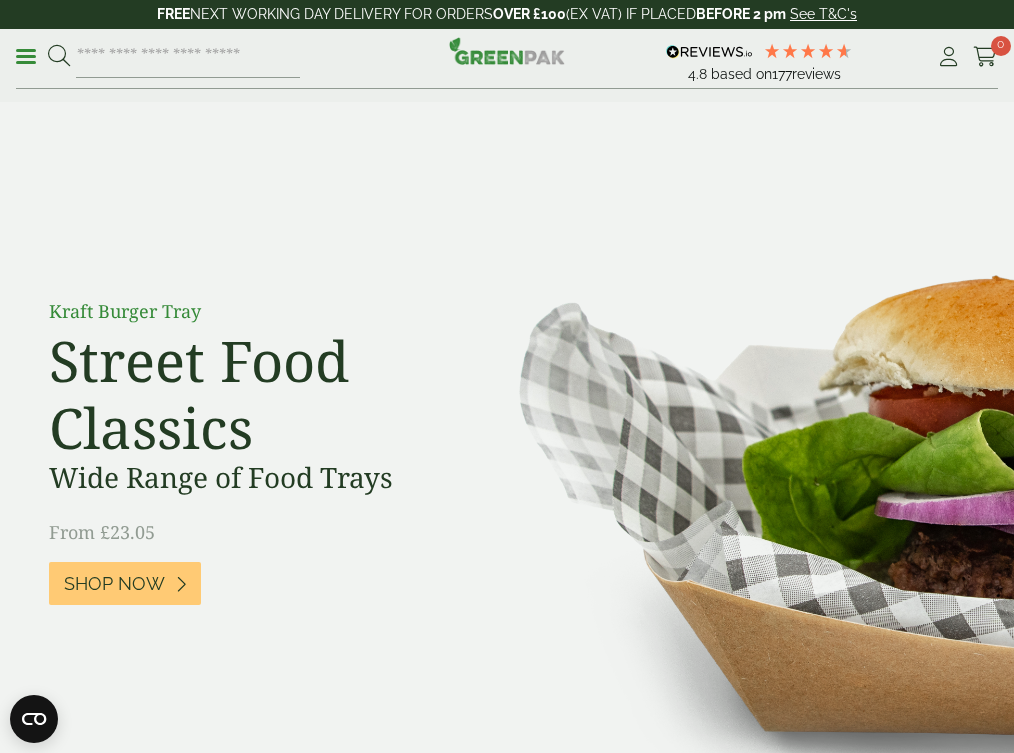 click on "Menu
4.8   Based on  177" at bounding box center (507, 59) 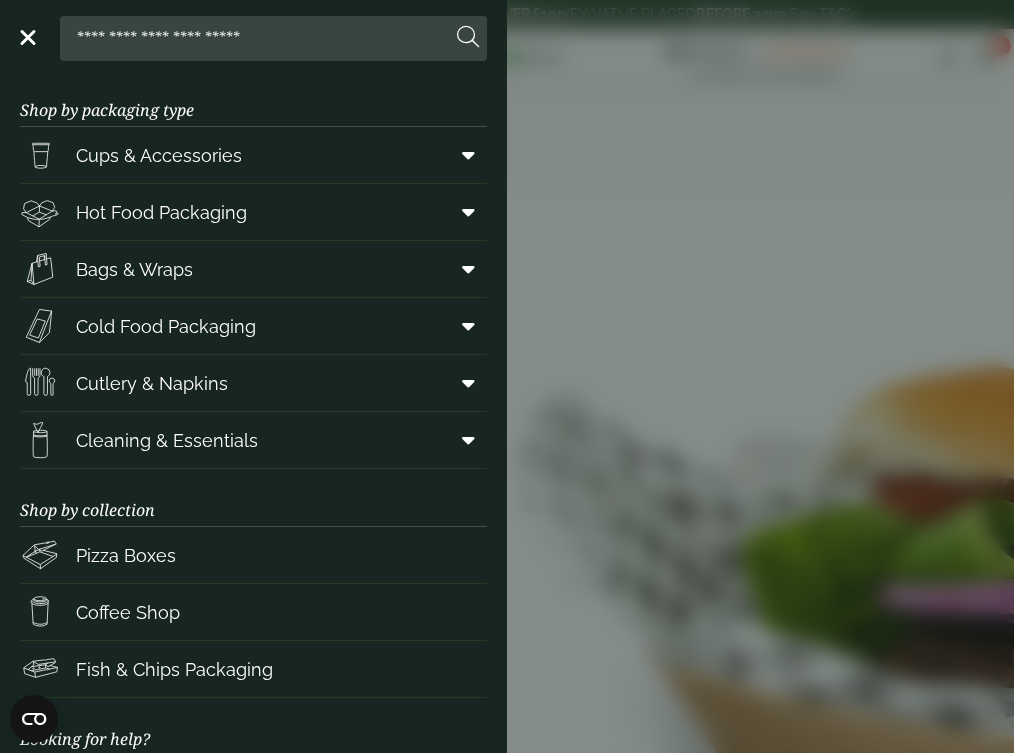 click on "Cold Food Packaging" at bounding box center (166, 326) 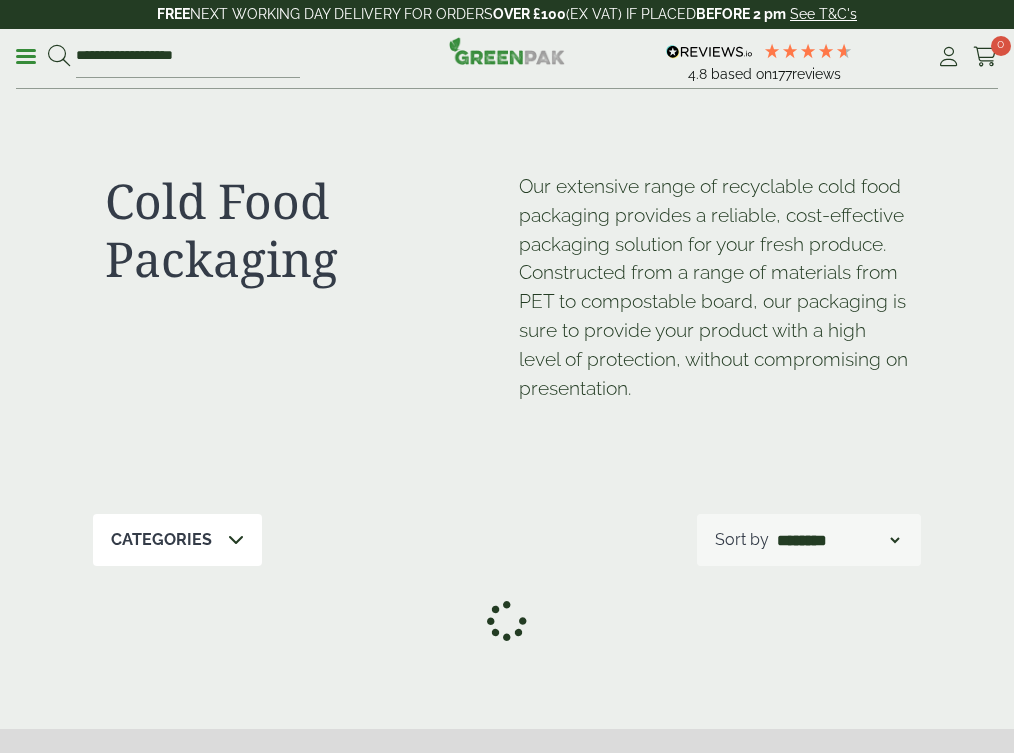 scroll, scrollTop: 0, scrollLeft: 0, axis: both 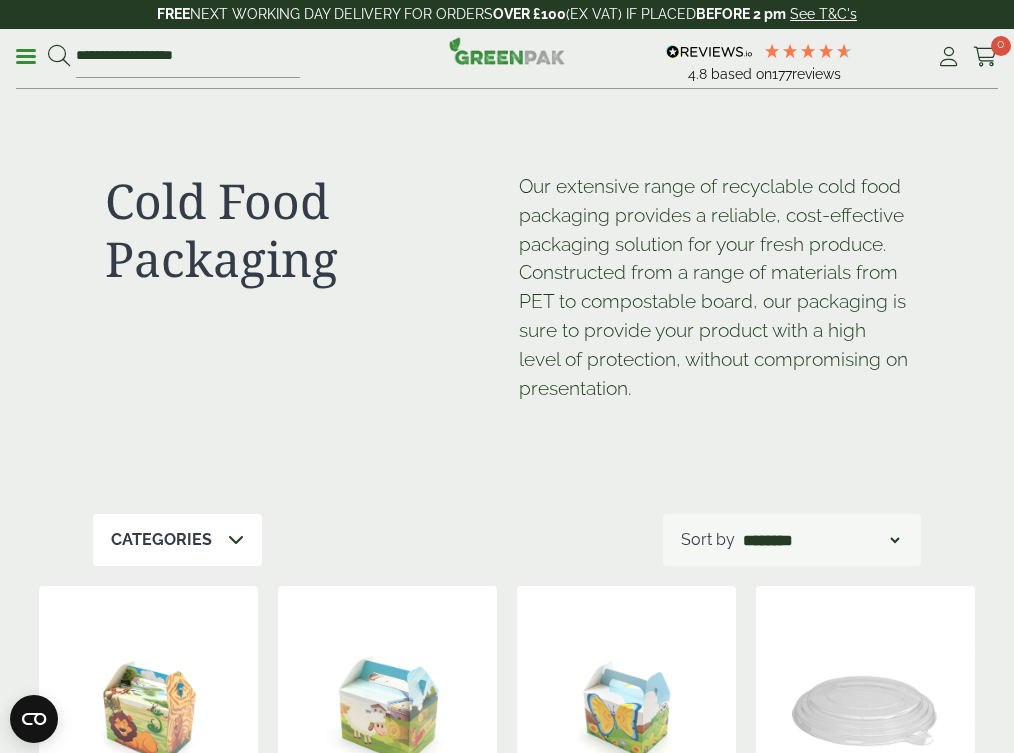 click on "Menu" at bounding box center (26, 55) 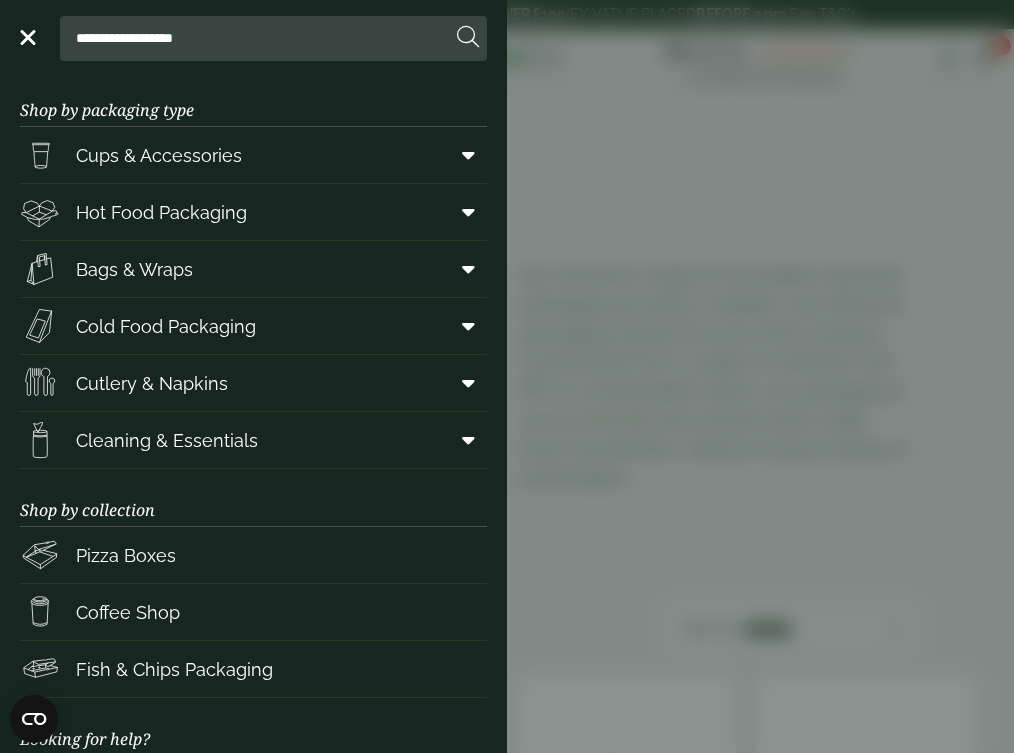 click on "Hot Food Packaging" at bounding box center [161, 212] 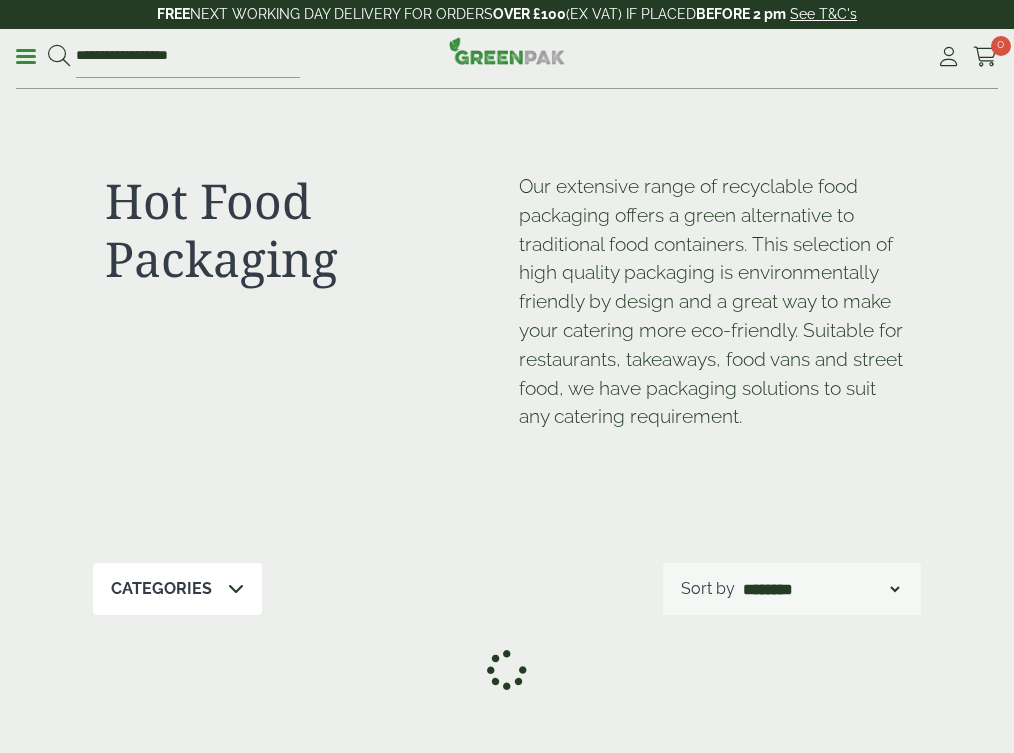 scroll, scrollTop: 0, scrollLeft: 0, axis: both 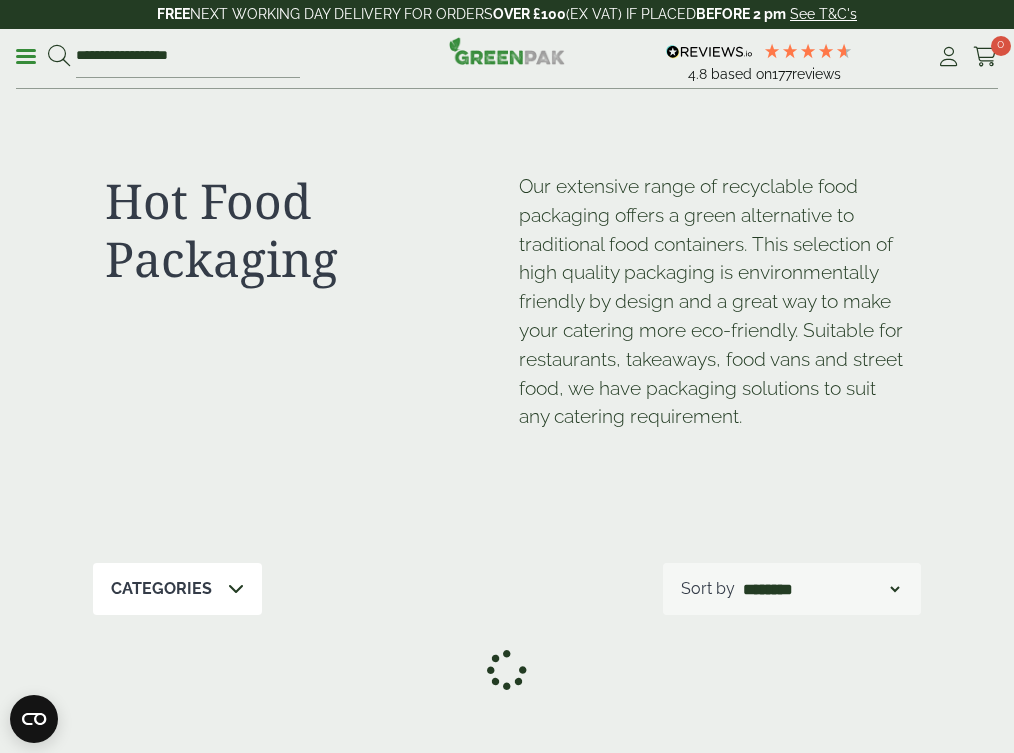 click on "Menu" at bounding box center [26, 55] 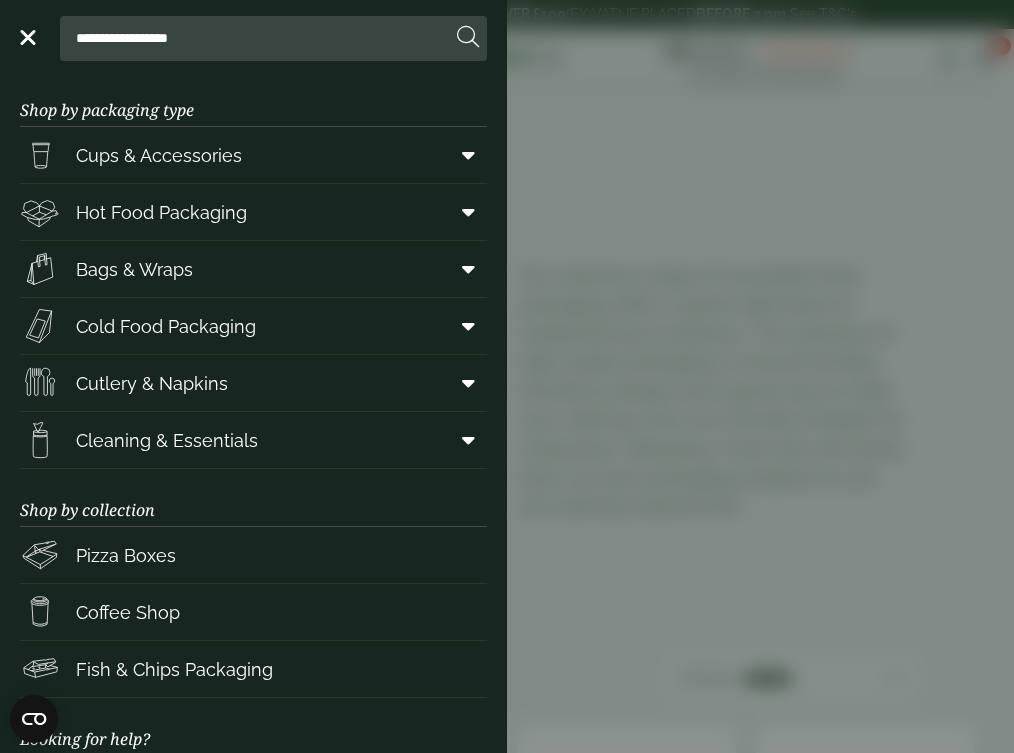 click at bounding box center [468, 212] 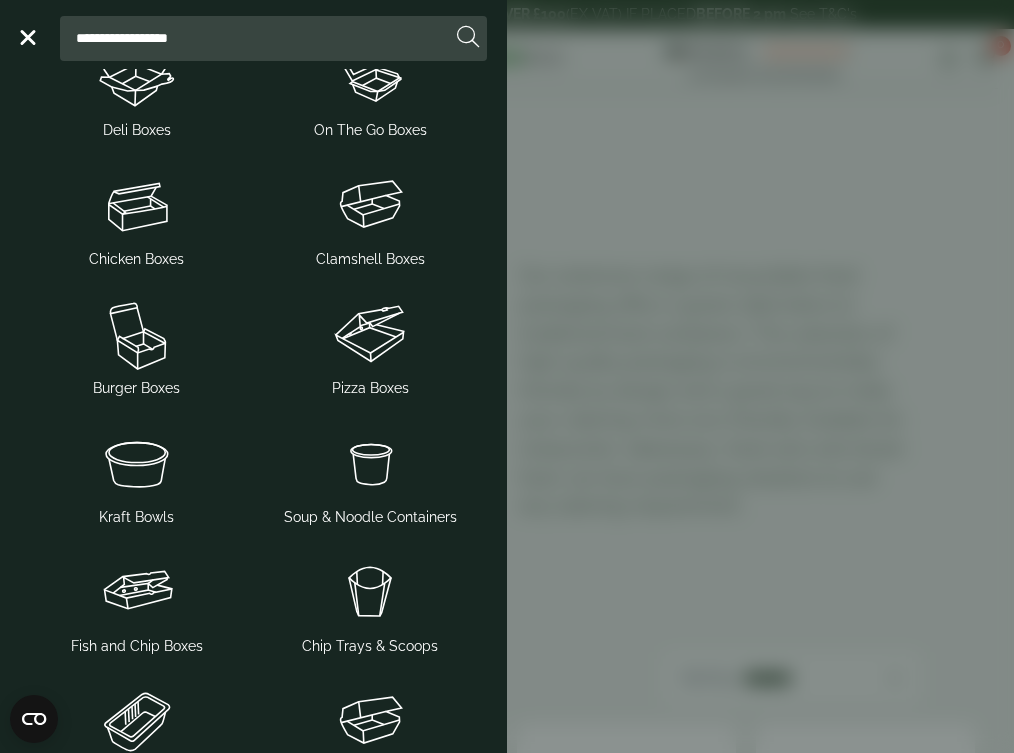 scroll, scrollTop: 342, scrollLeft: 0, axis: vertical 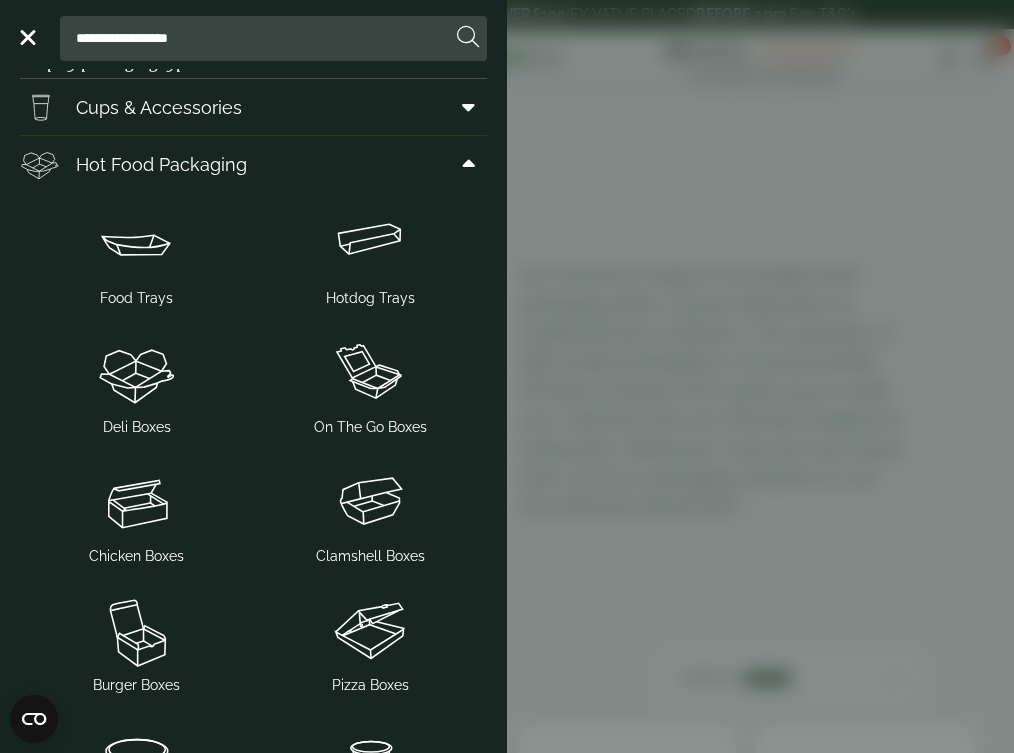 click at bounding box center (137, 244) 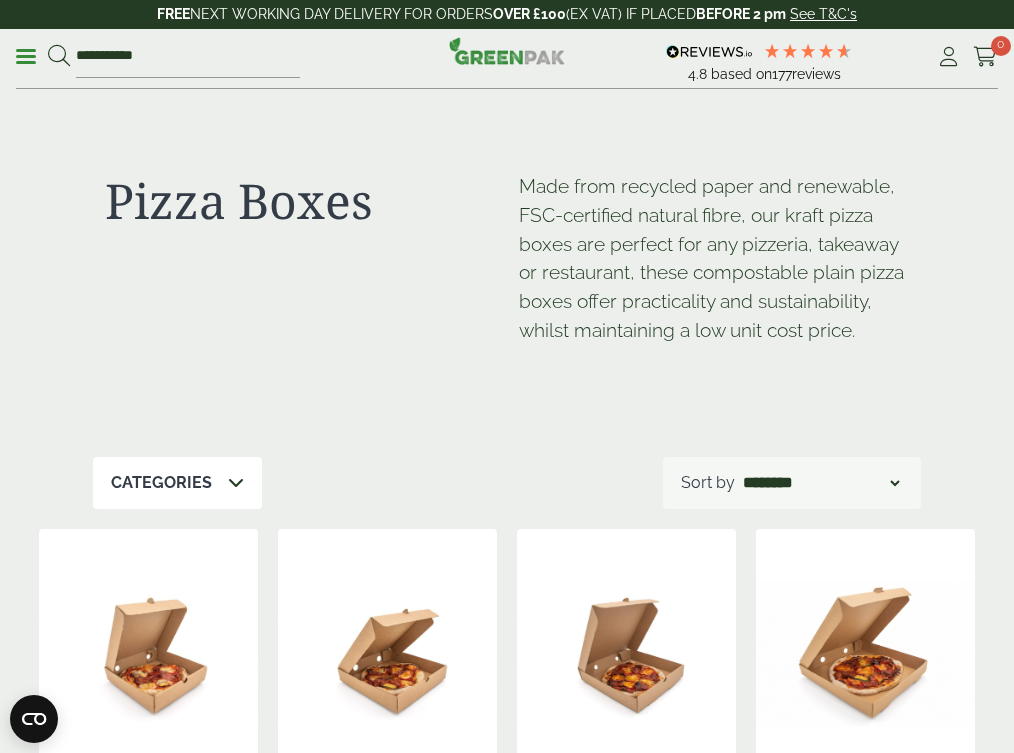 scroll, scrollTop: 0, scrollLeft: 0, axis: both 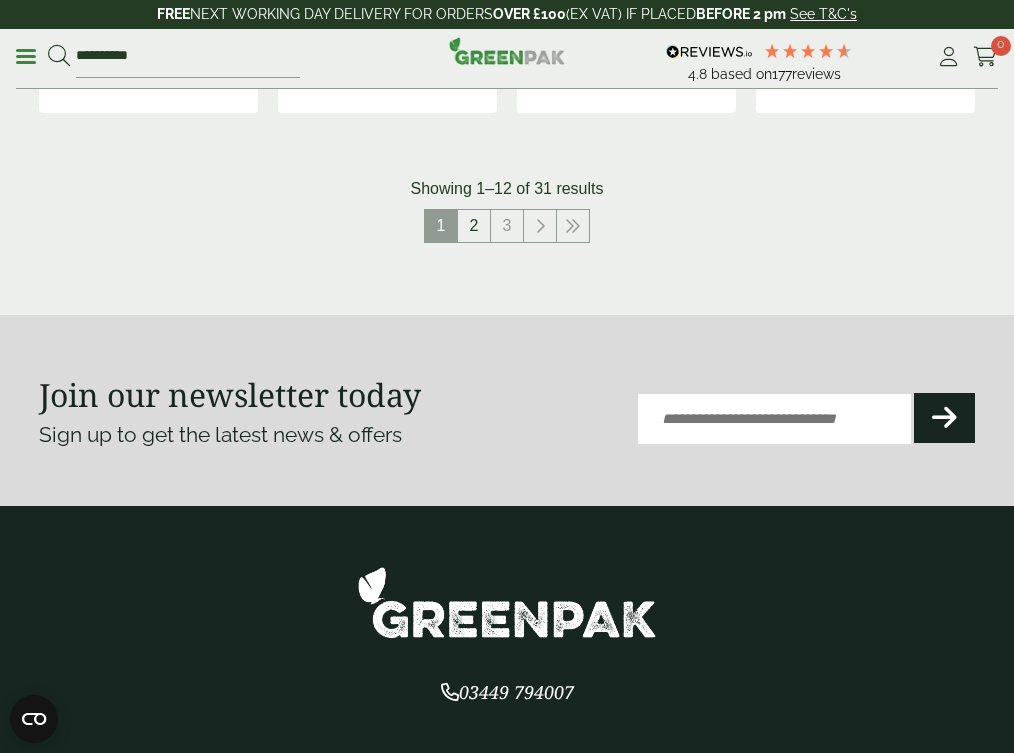 click on "2" at bounding box center [474, 226] 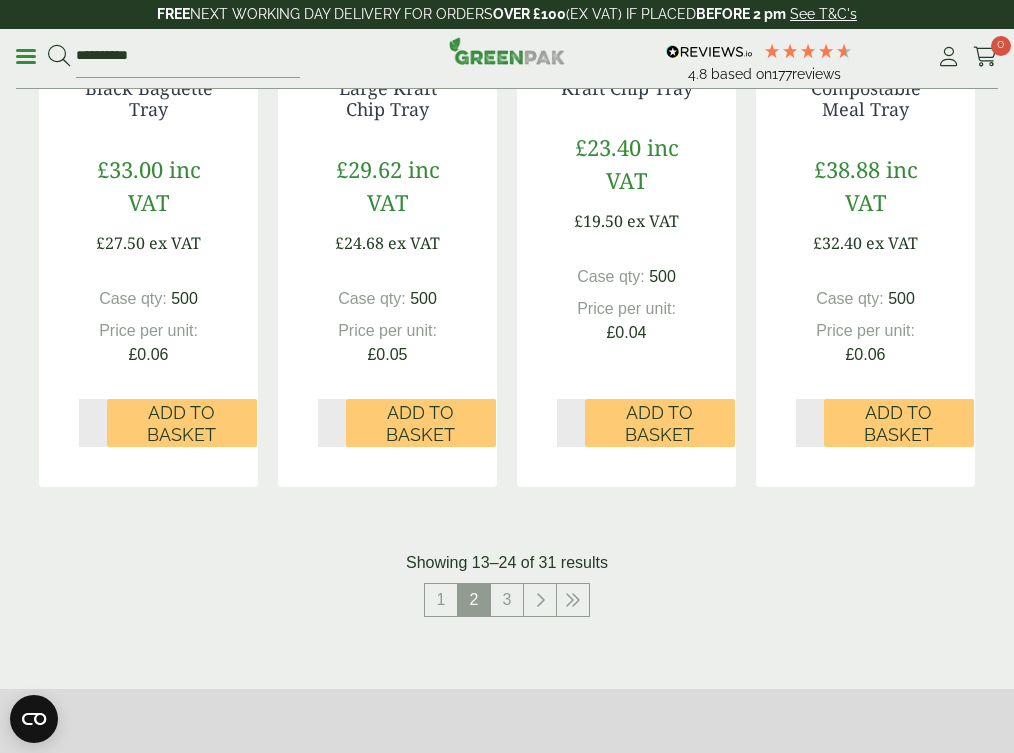 scroll, scrollTop: 2378, scrollLeft: 0, axis: vertical 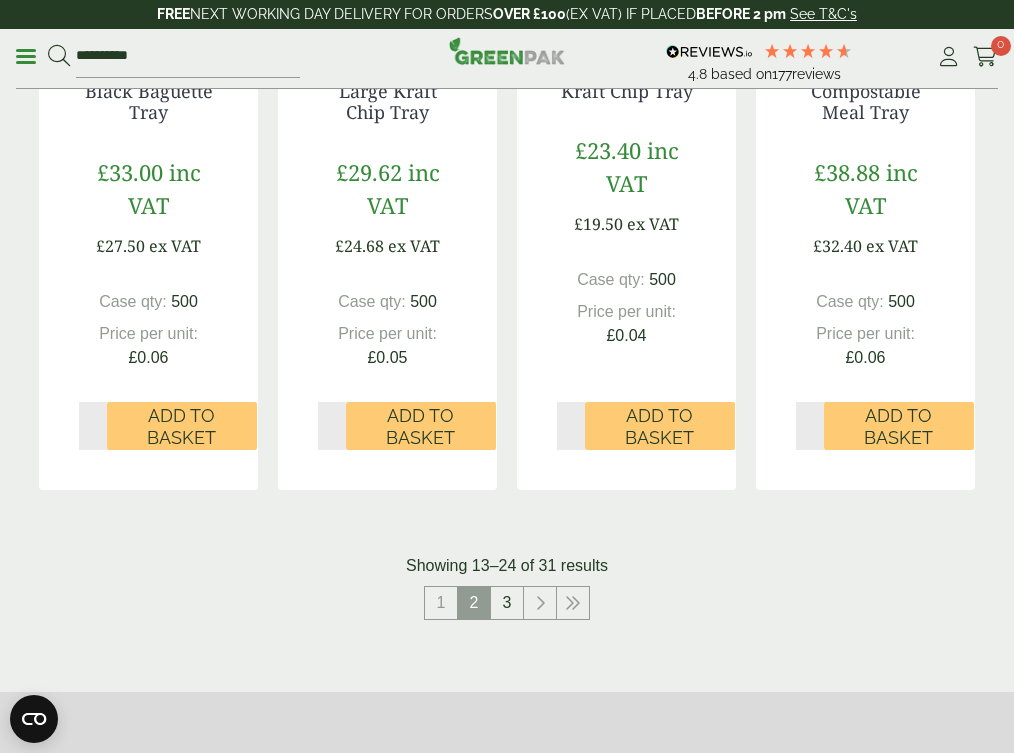 click on "3" at bounding box center (507, 603) 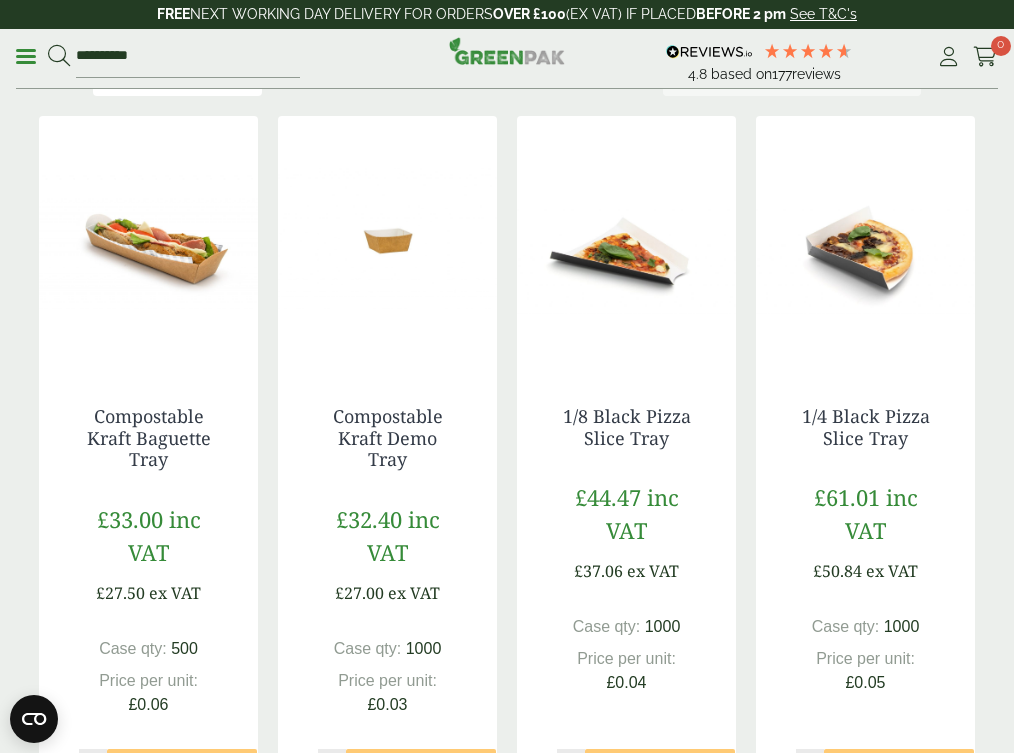 scroll, scrollTop: 528, scrollLeft: 0, axis: vertical 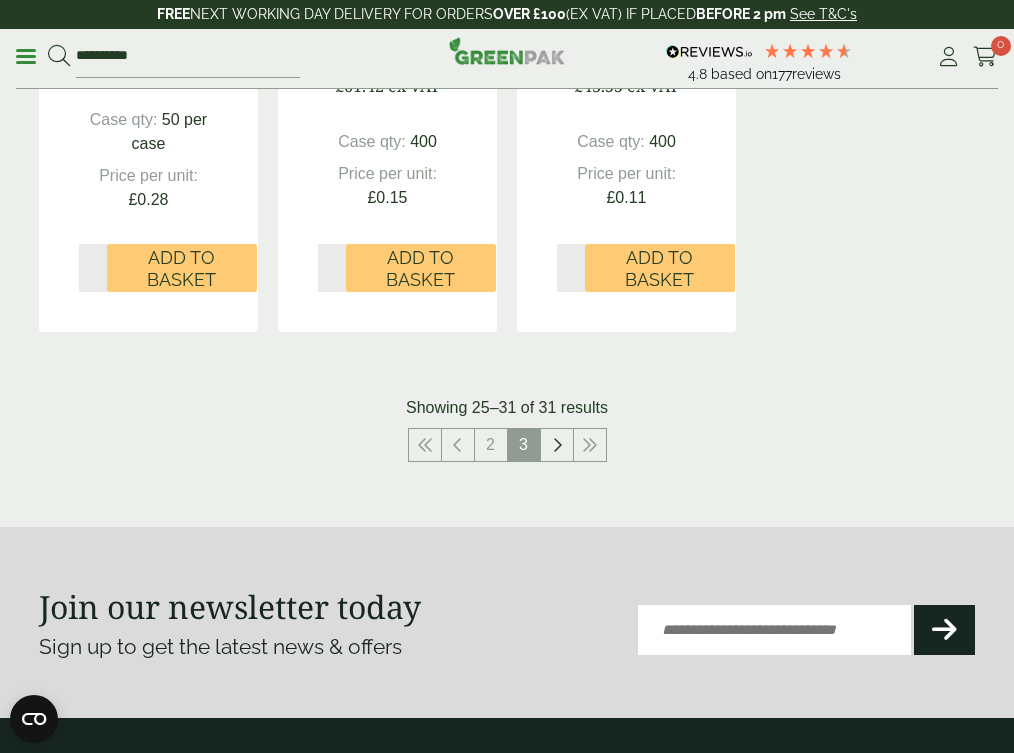 click at bounding box center (557, 445) 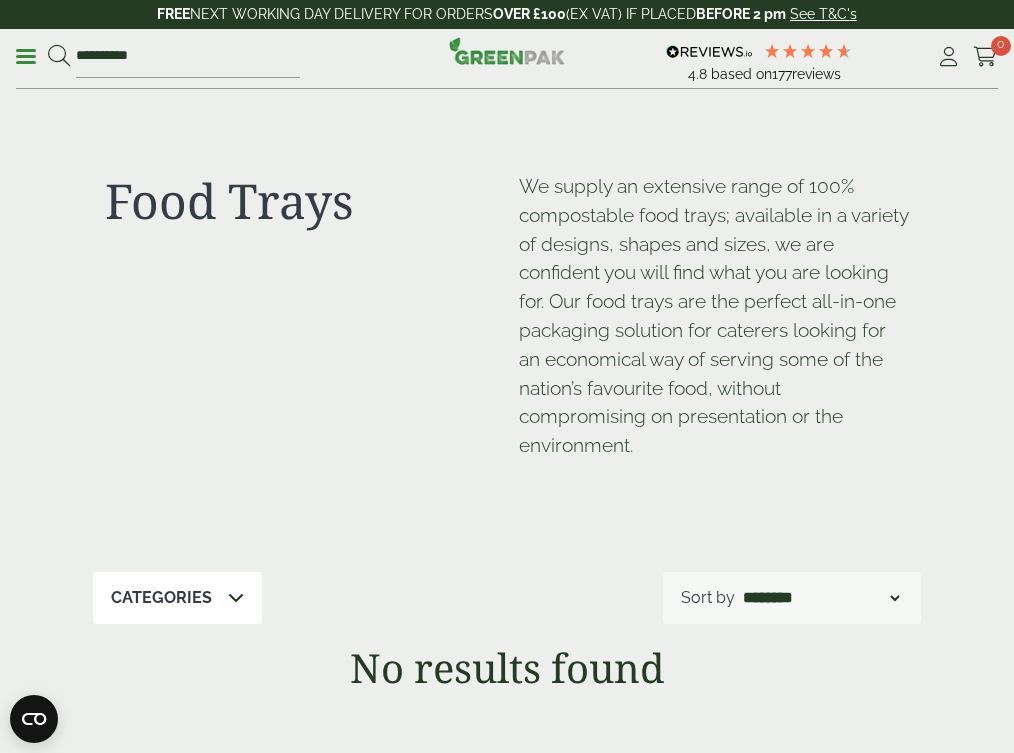 scroll, scrollTop: 0, scrollLeft: 0, axis: both 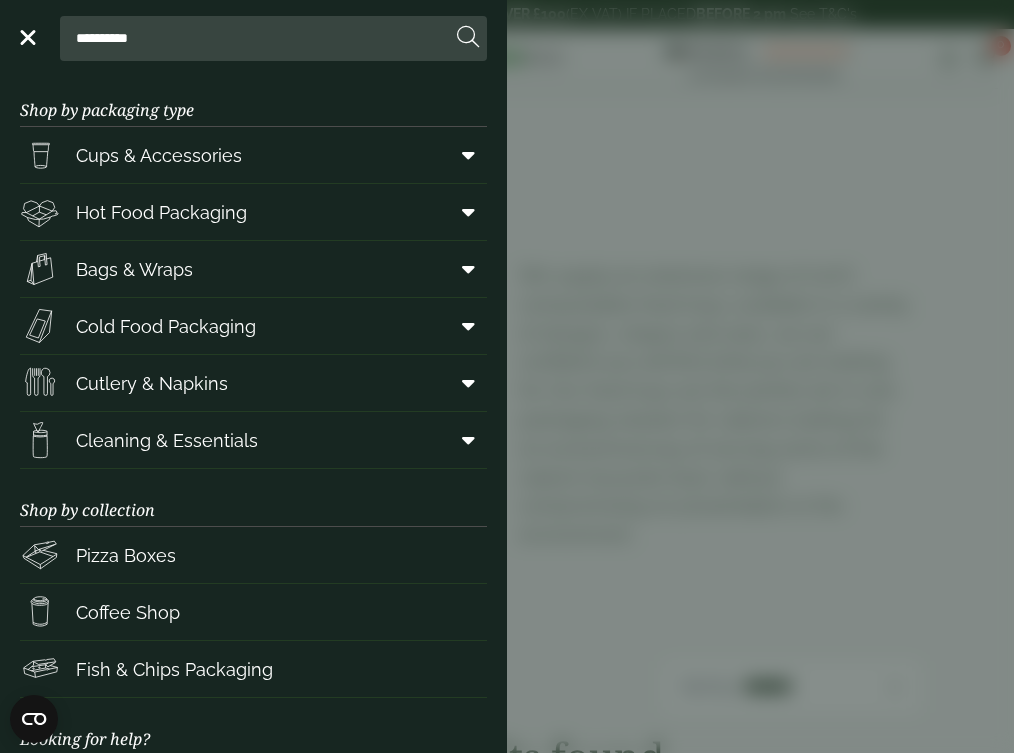click on "Hot Food Packaging" at bounding box center (253, 212) 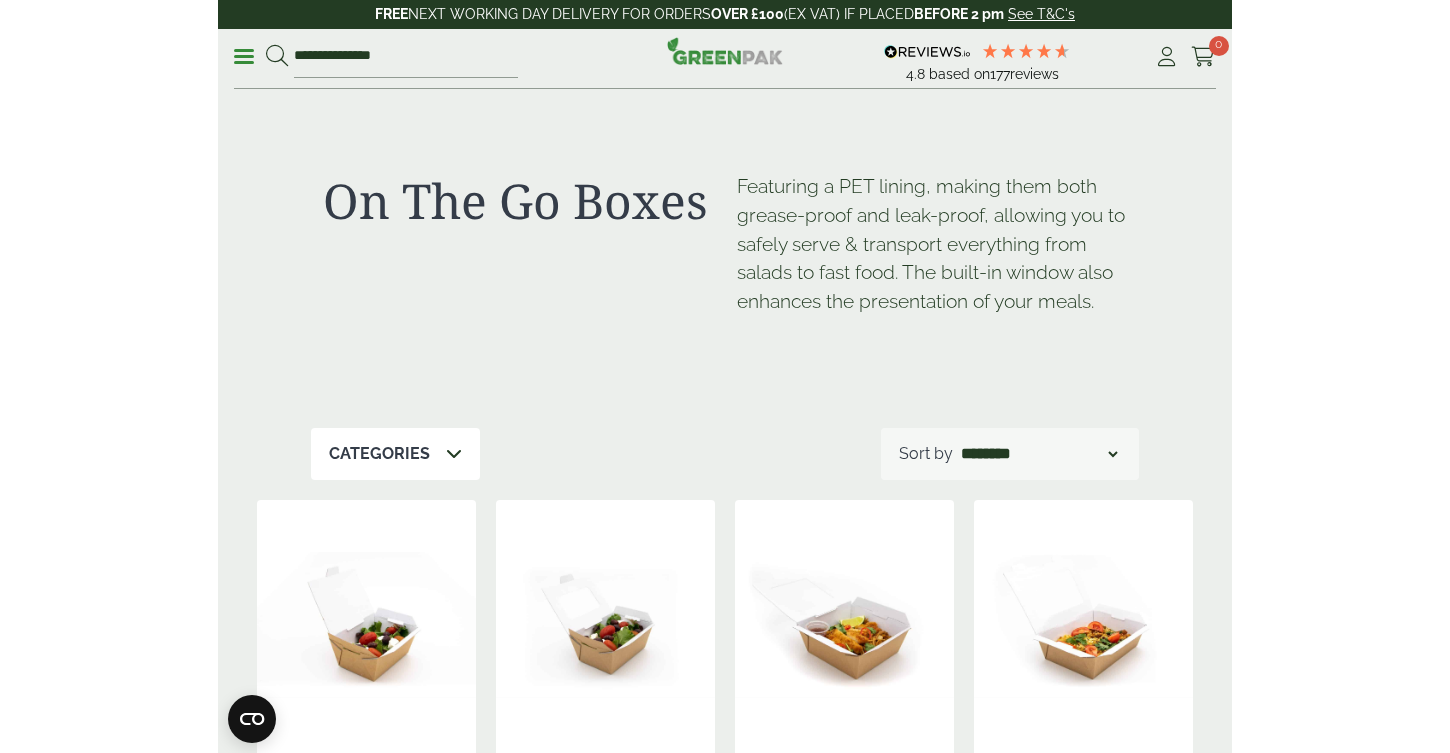 scroll, scrollTop: 0, scrollLeft: 0, axis: both 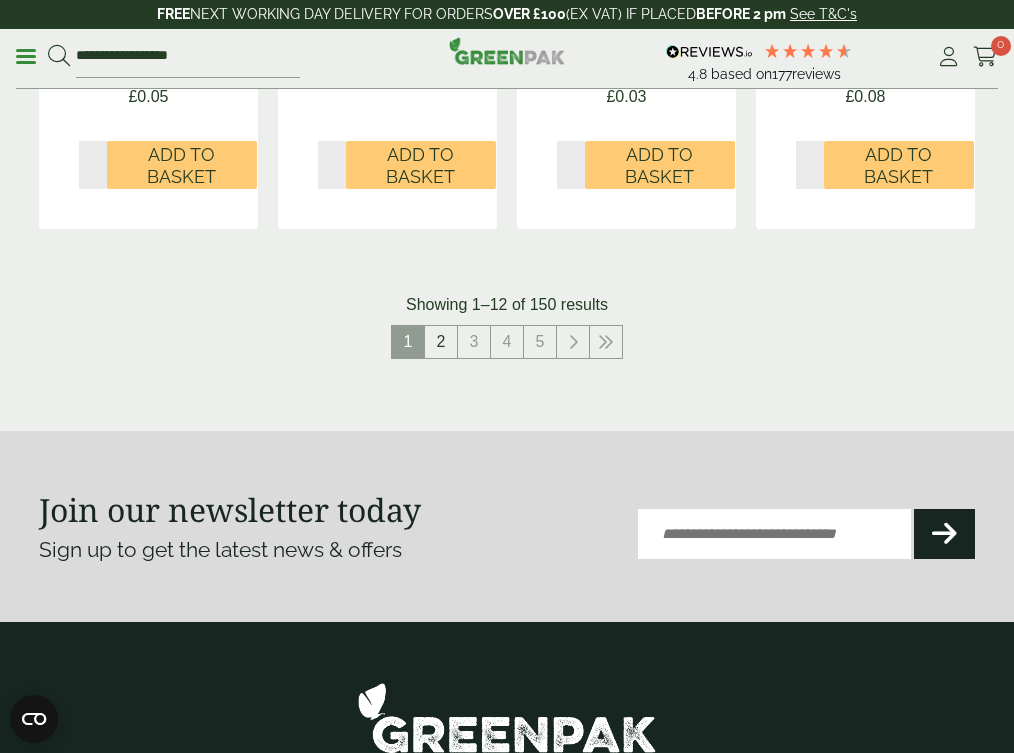 click on "2" at bounding box center [441, 342] 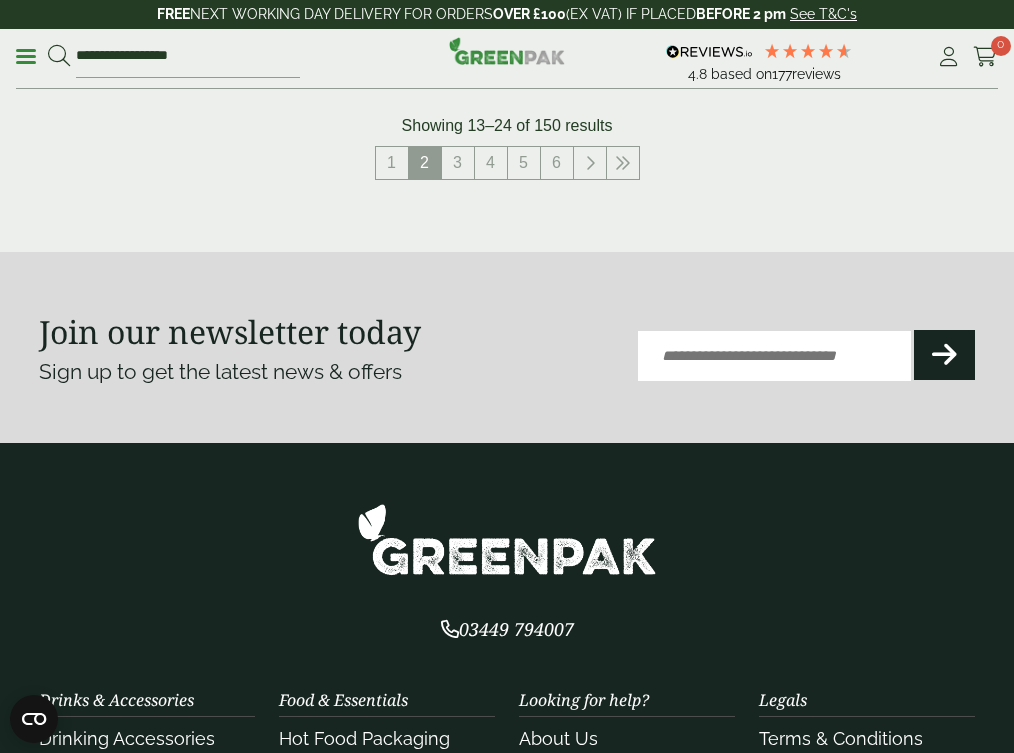 scroll, scrollTop: 2681, scrollLeft: 0, axis: vertical 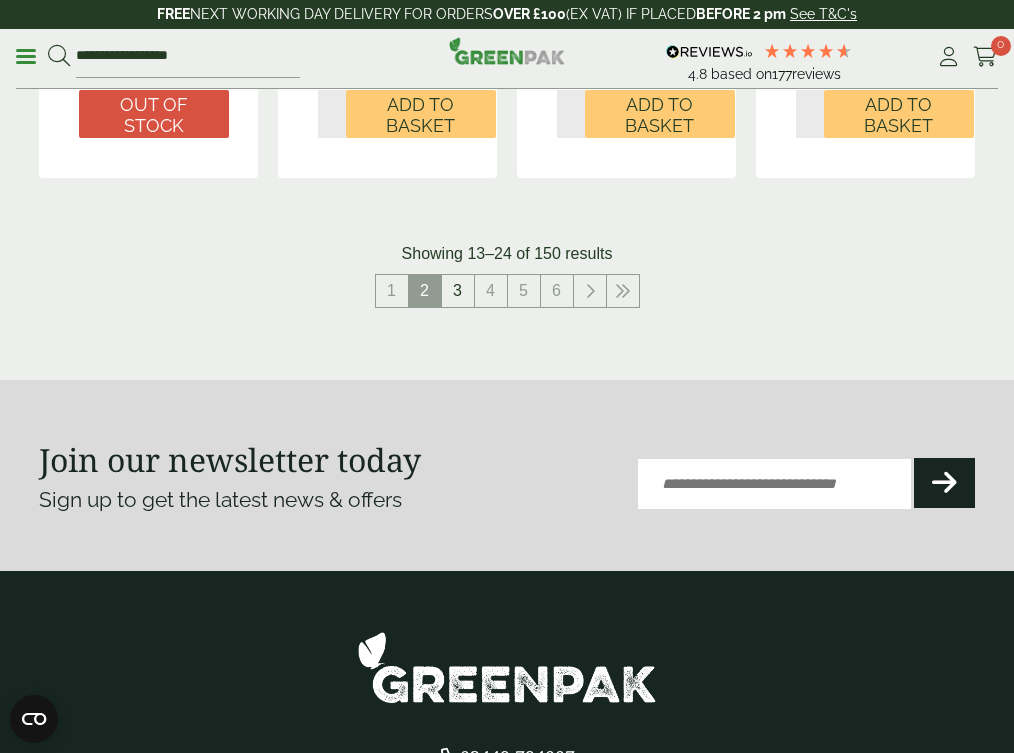 click on "3" at bounding box center [458, 291] 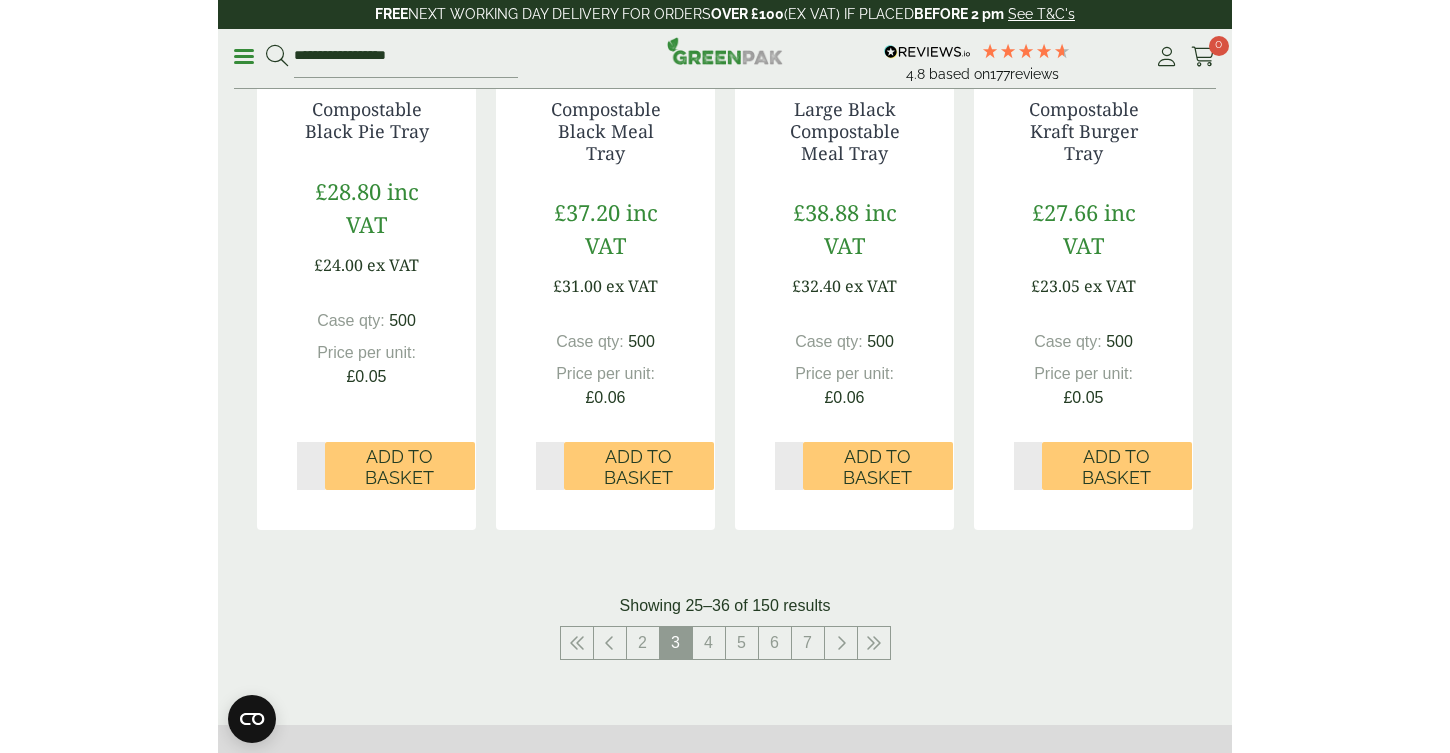 scroll, scrollTop: 2372, scrollLeft: 0, axis: vertical 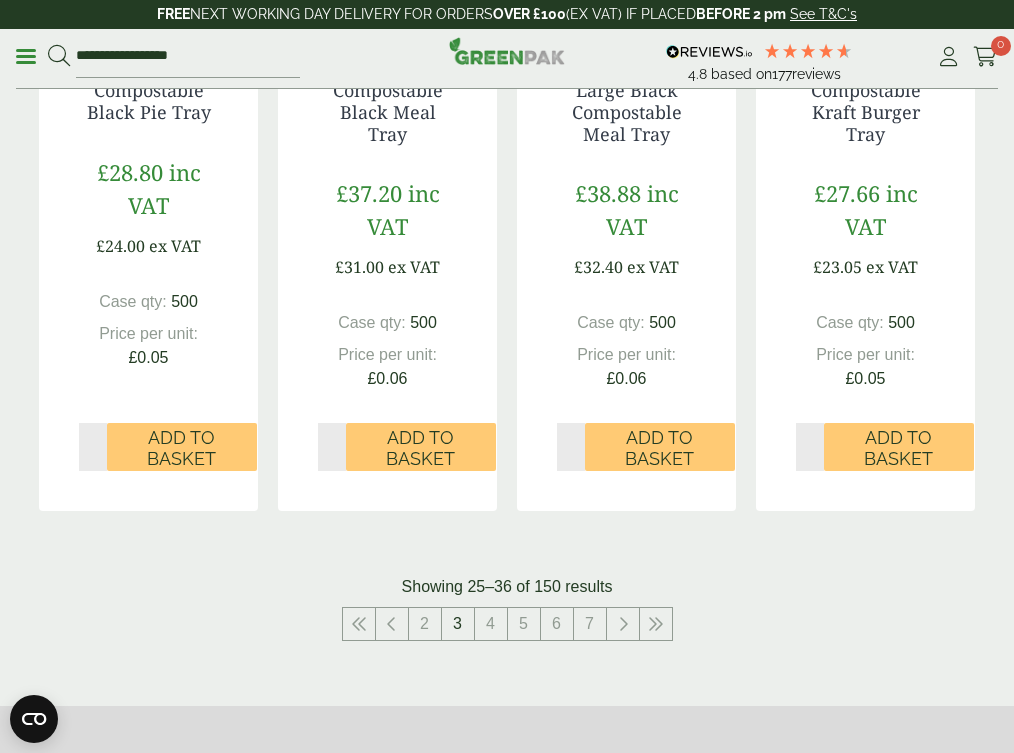 click on "3" at bounding box center [458, 624] 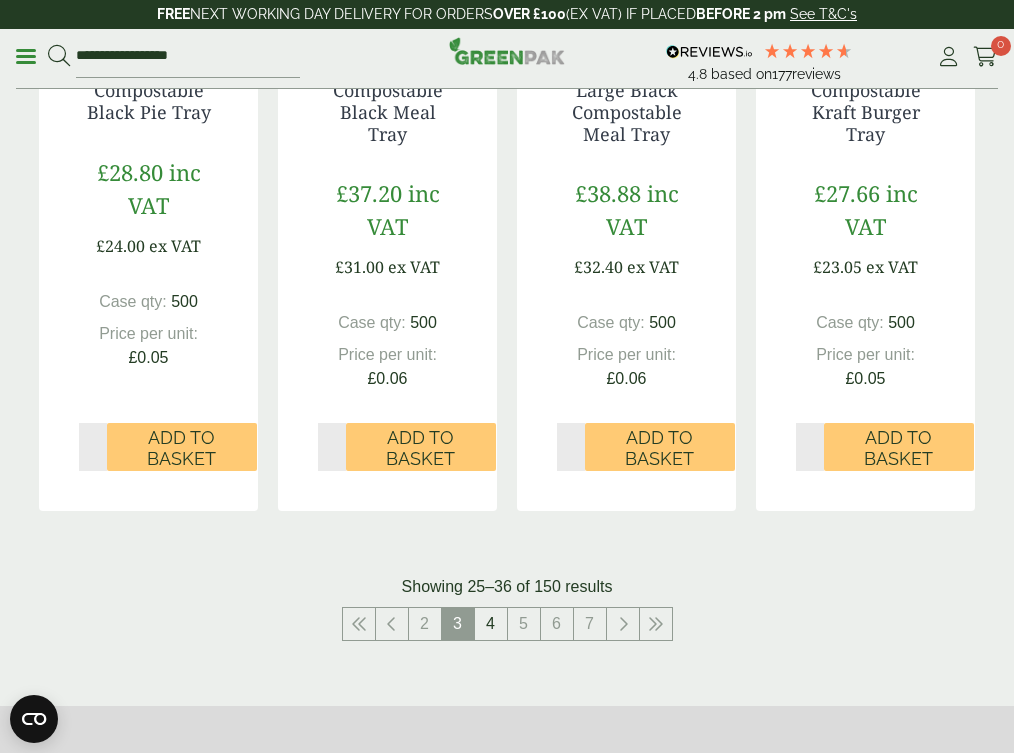 click on "4" at bounding box center (491, 624) 